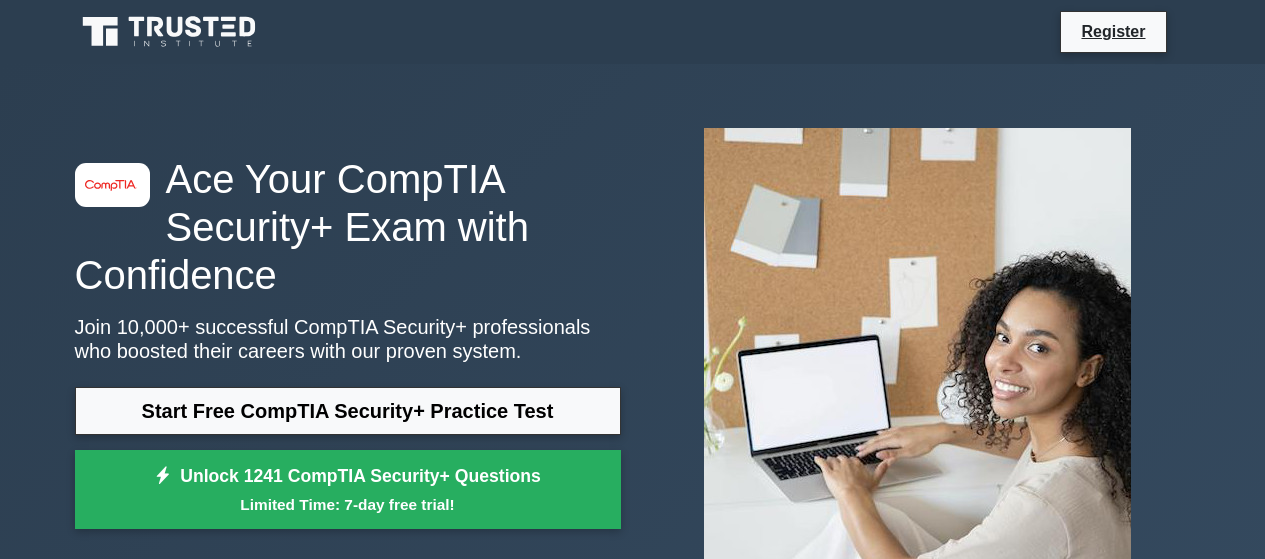 scroll, scrollTop: 0, scrollLeft: 0, axis: both 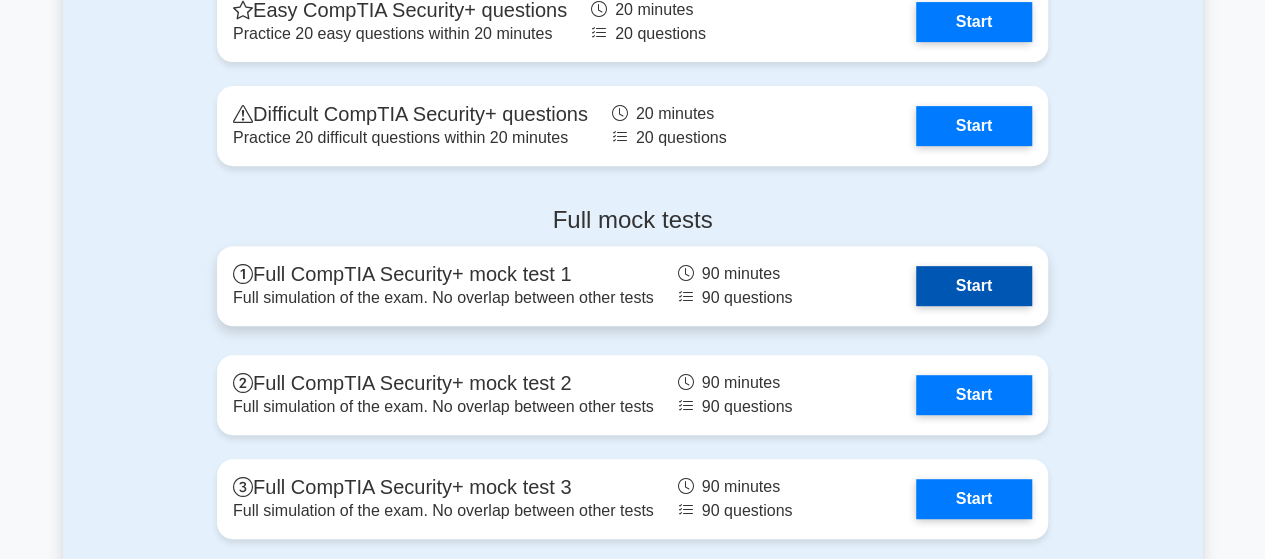 click on "Start" at bounding box center (974, 286) 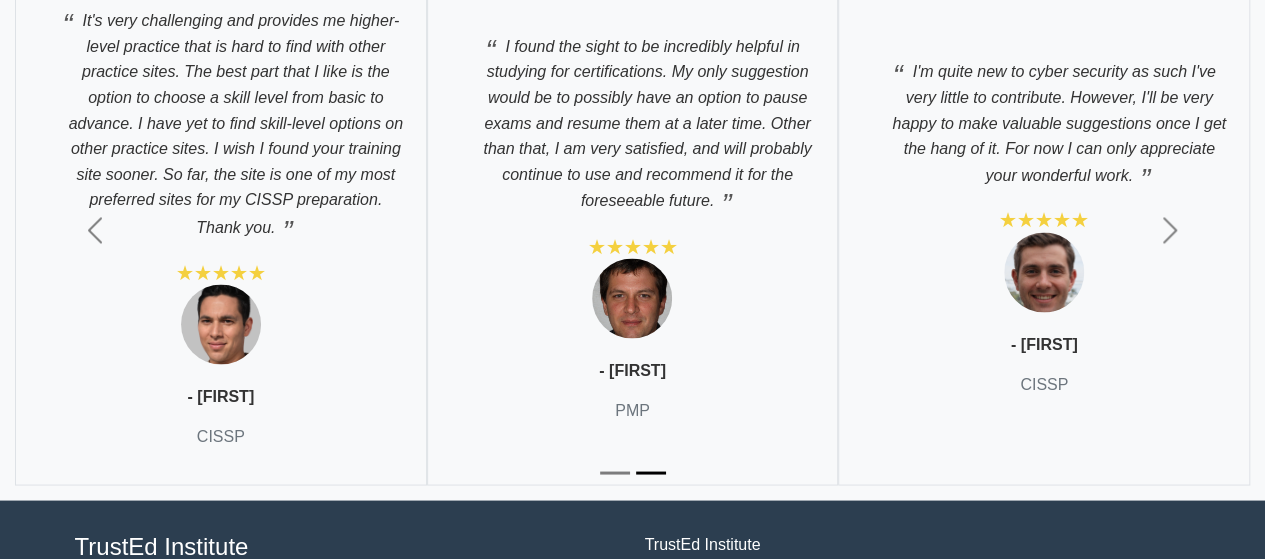 scroll, scrollTop: 5616, scrollLeft: 0, axis: vertical 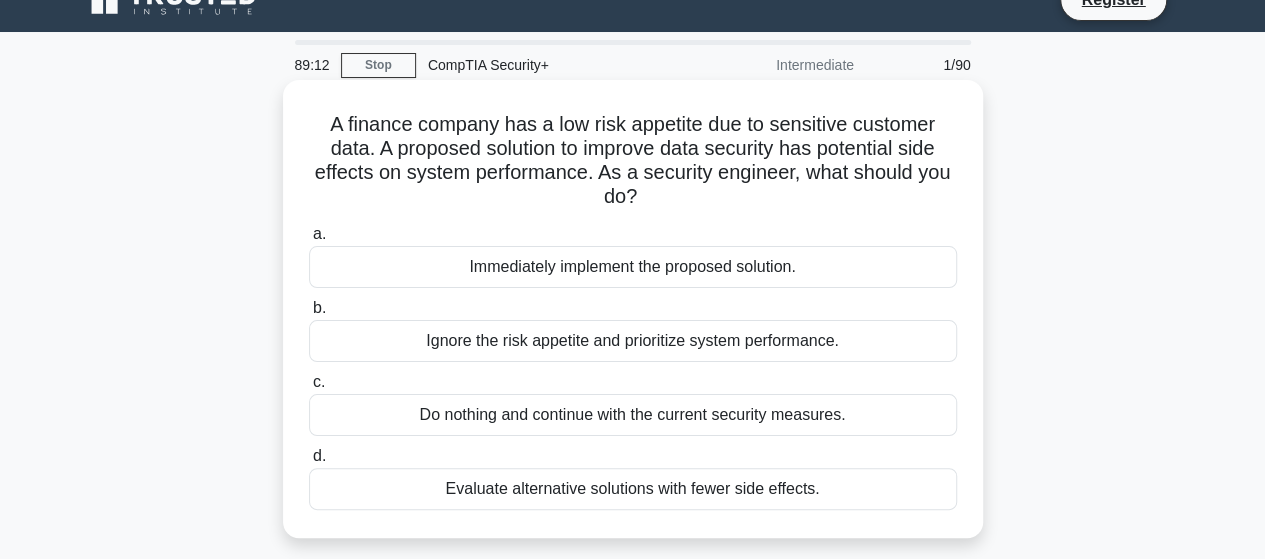 click on "Evaluate alternative solutions with fewer side effects." at bounding box center [633, 489] 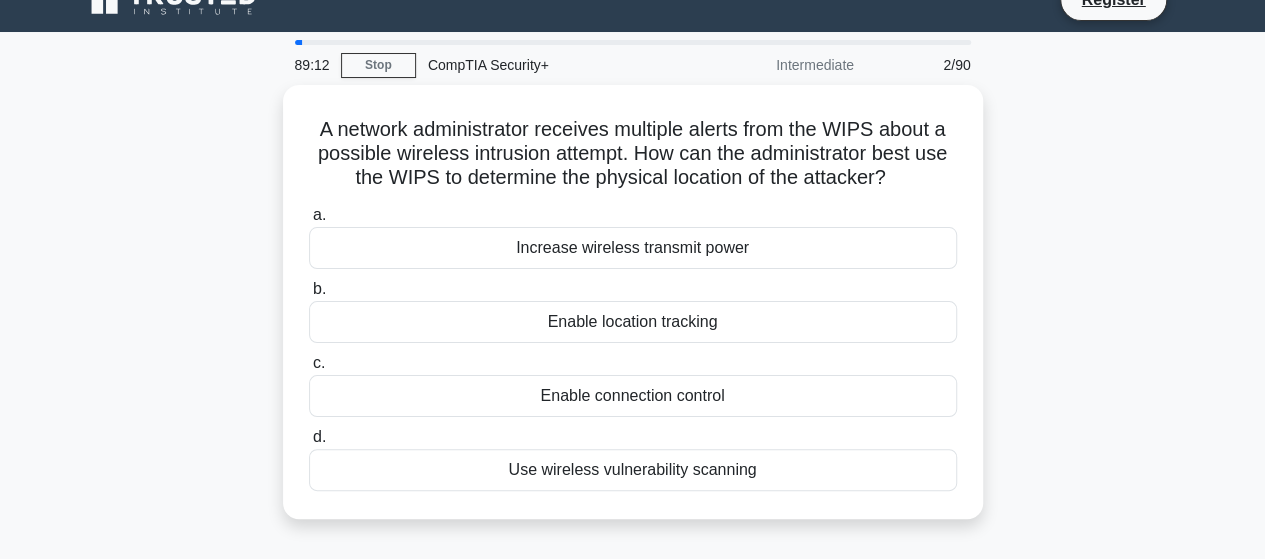 scroll, scrollTop: 0, scrollLeft: 0, axis: both 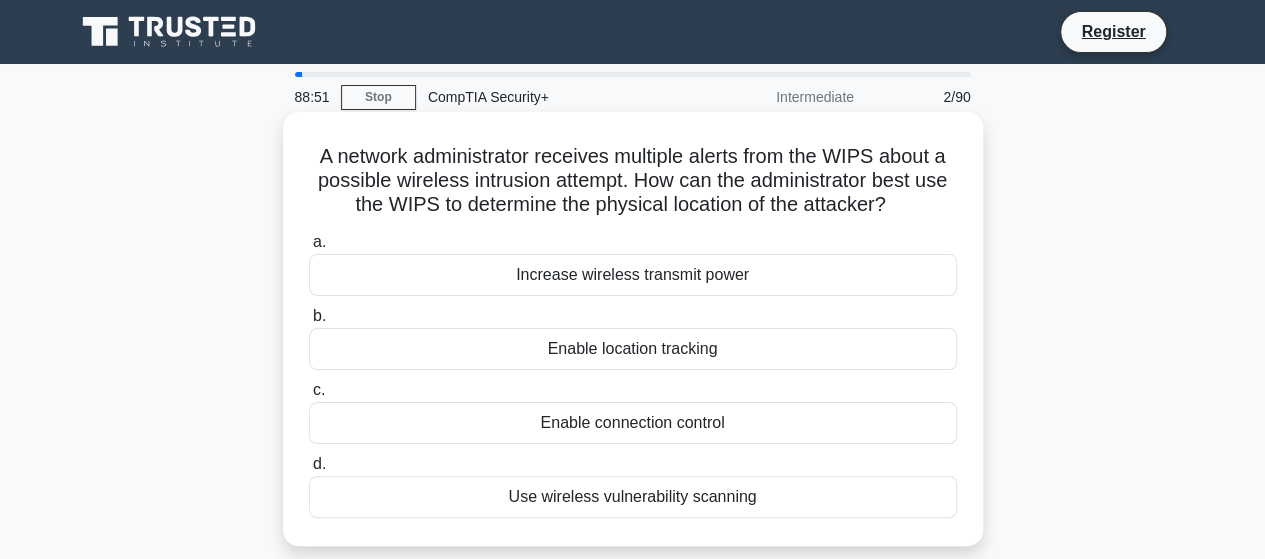 click on "Enable location tracking" at bounding box center (633, 349) 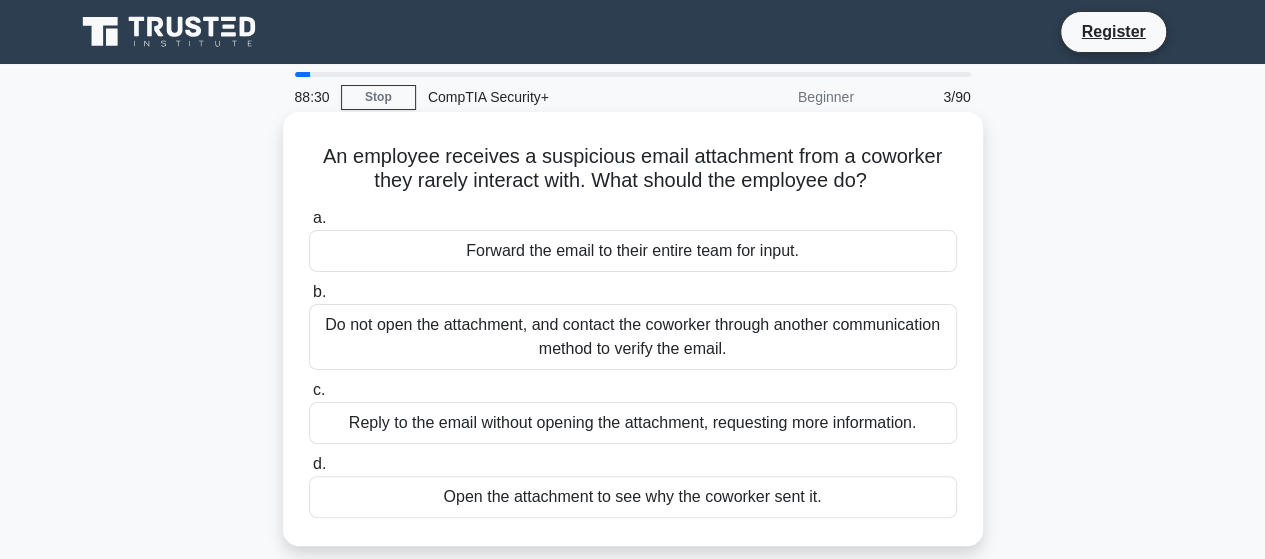 click on "Do not open the attachment, and contact the coworker through another communication method to verify the email." at bounding box center [633, 337] 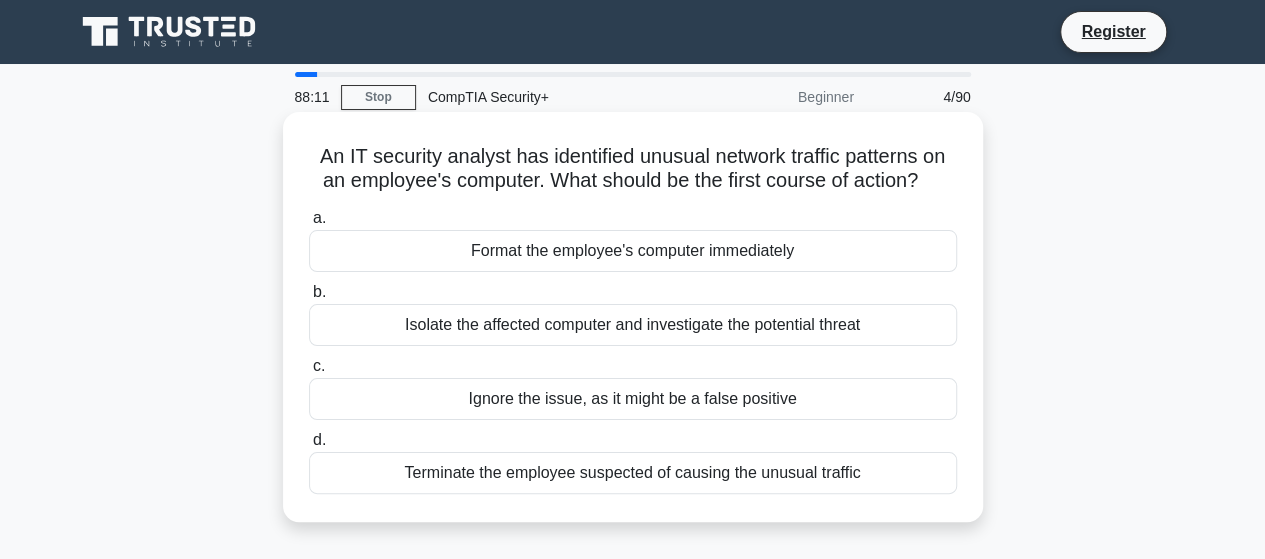 click on "Isolate the affected computer and investigate the potential threat" at bounding box center [633, 325] 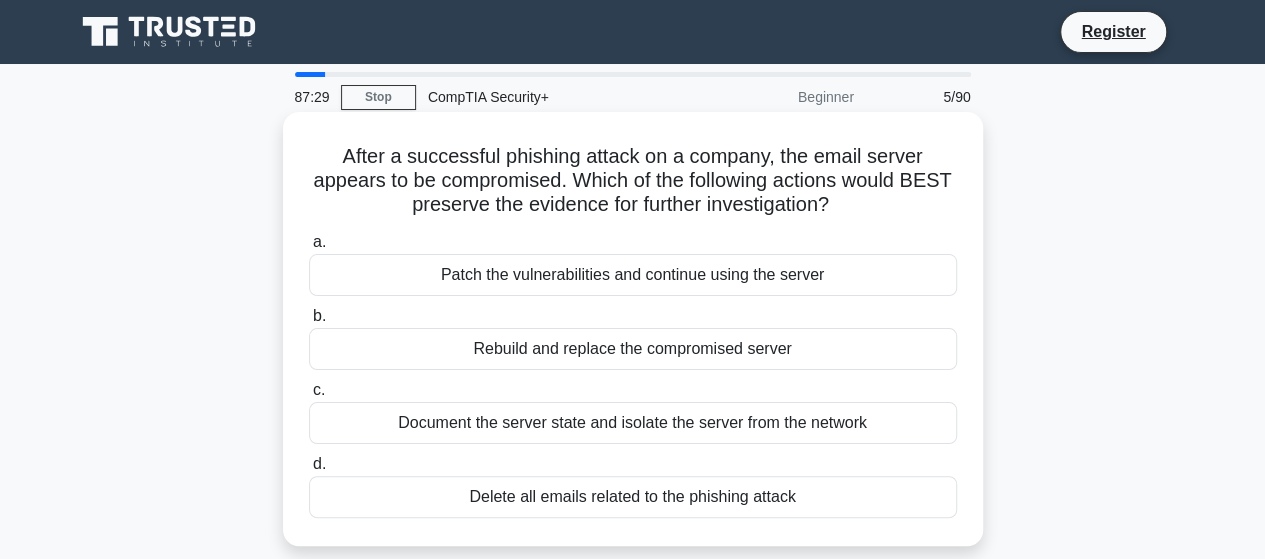 click on "Patch the vulnerabilities and continue using the server" at bounding box center [633, 275] 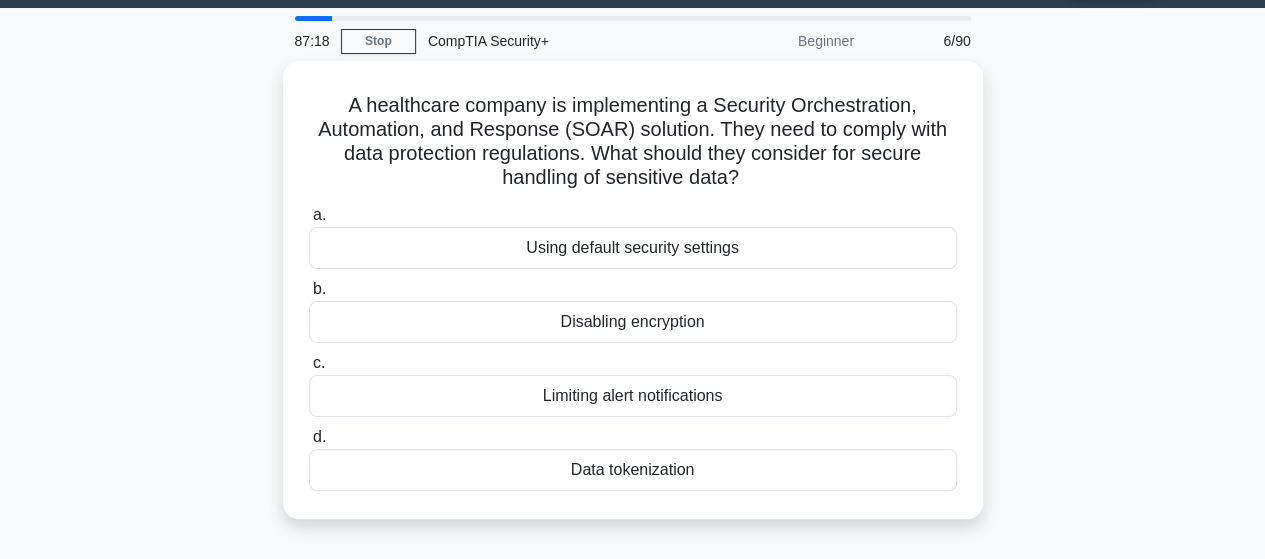 scroll, scrollTop: 58, scrollLeft: 0, axis: vertical 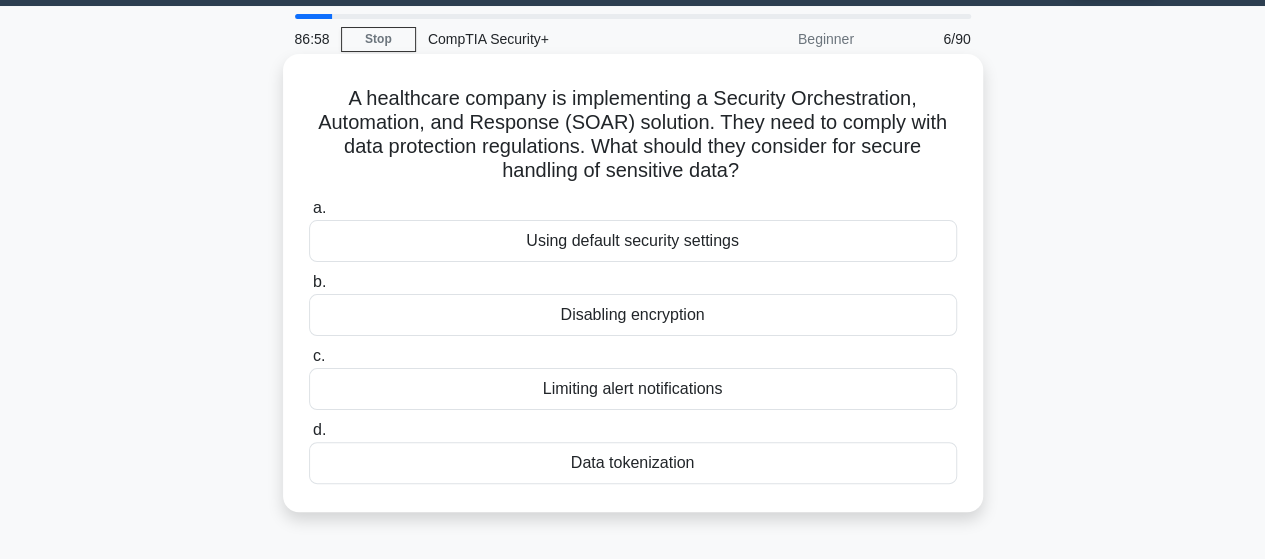 click on "Using default security settings" at bounding box center (633, 241) 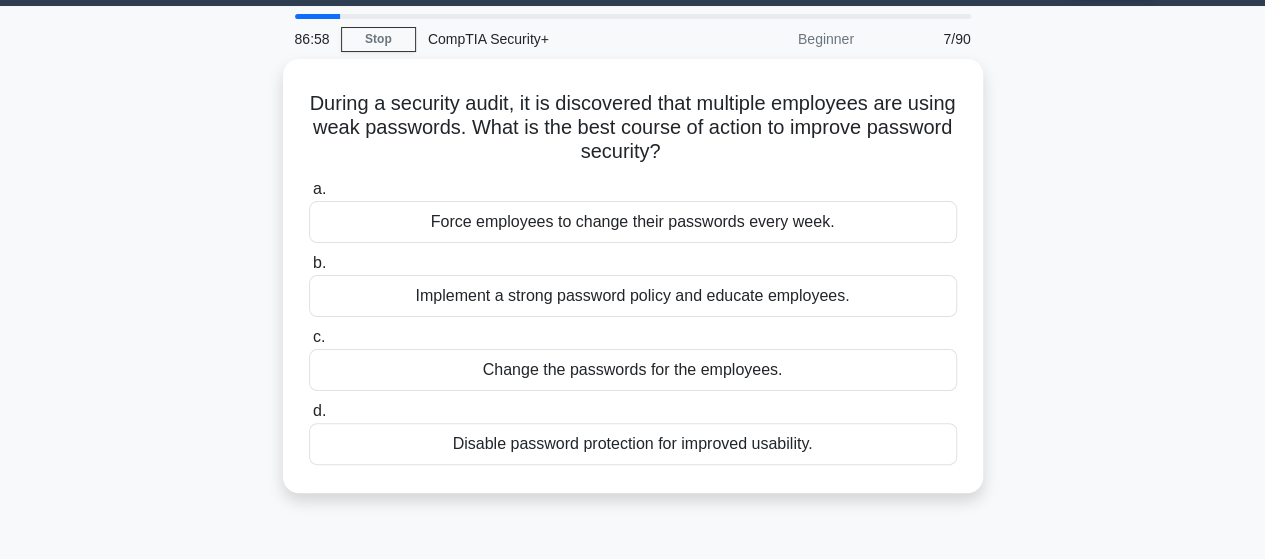 scroll, scrollTop: 0, scrollLeft: 0, axis: both 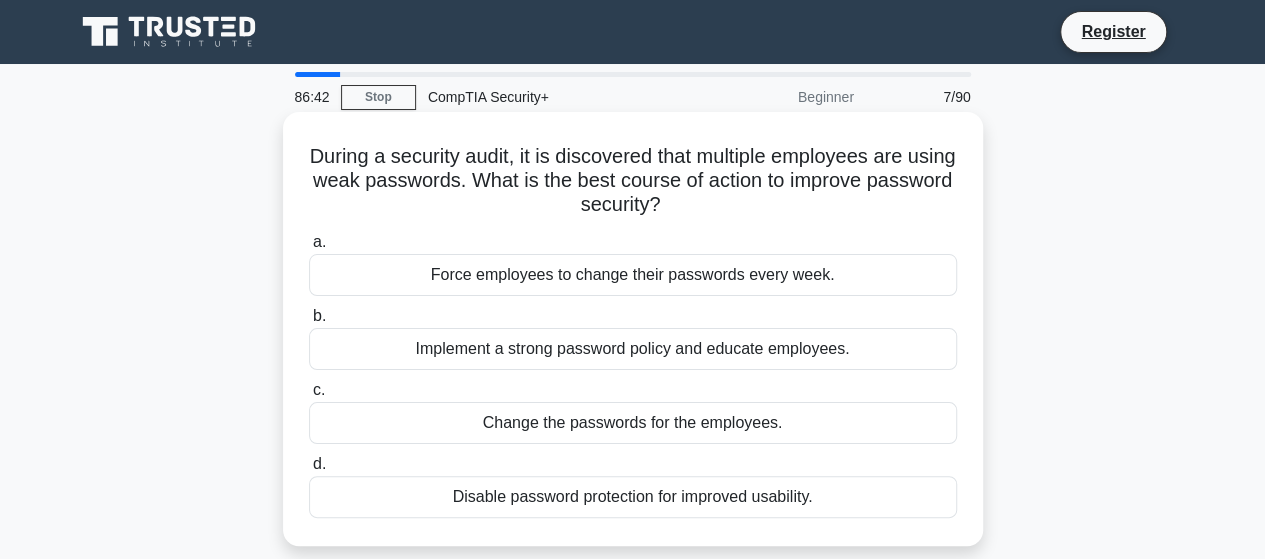 click on "Implement a strong password policy and educate employees." at bounding box center (633, 349) 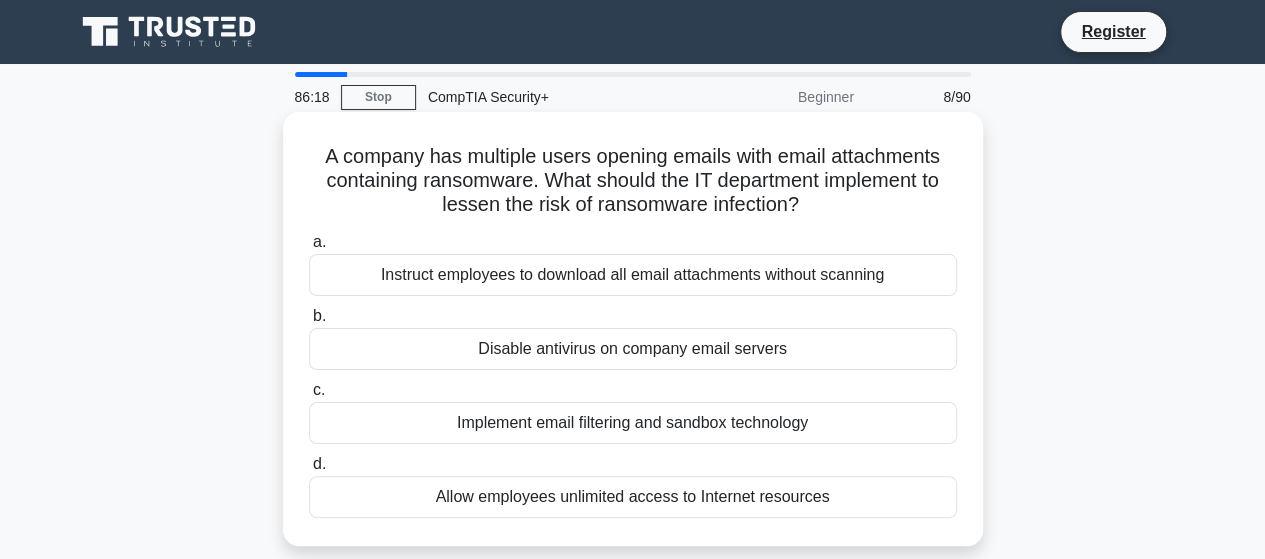 click on "Implement email filtering and sandbox technology" at bounding box center [633, 423] 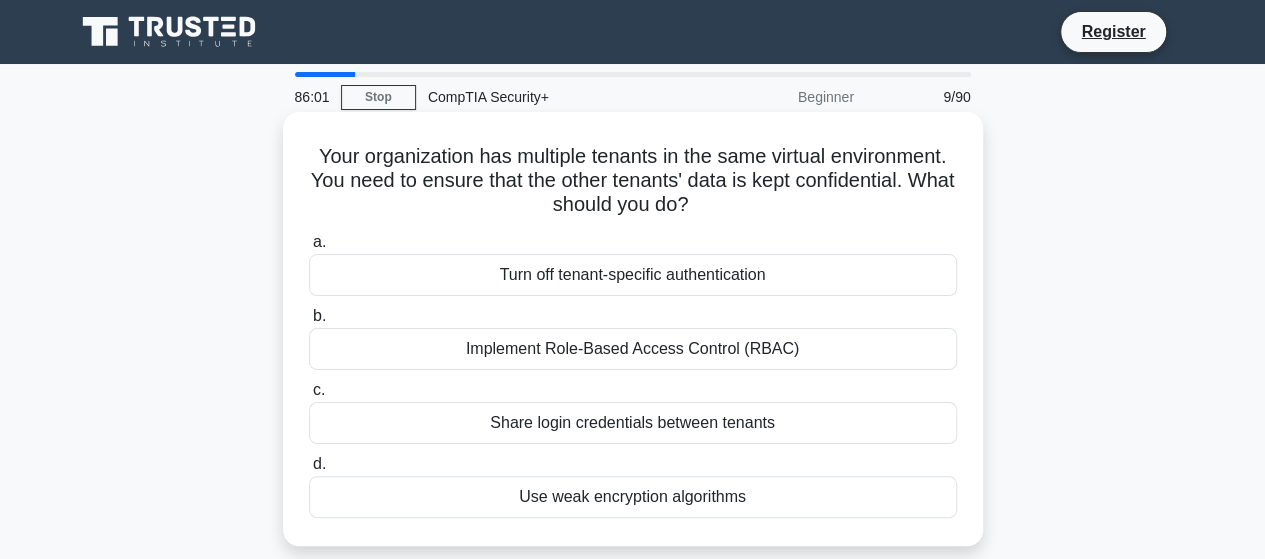 click on "Implement Role-Based Access Control (RBAC)" at bounding box center (633, 349) 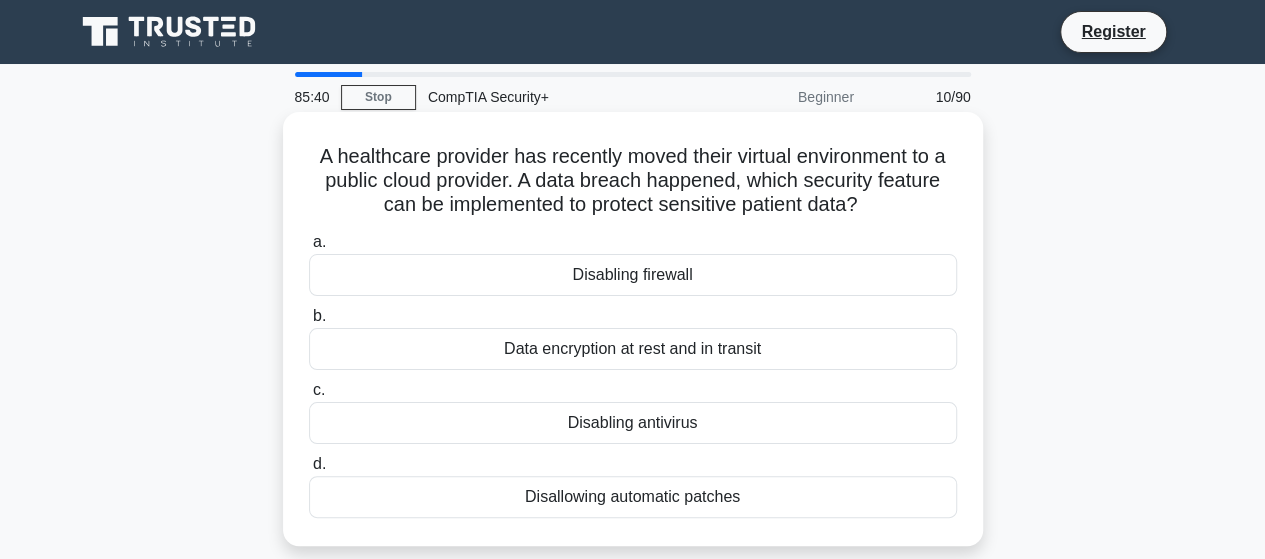 click on "Data encryption at rest and in transit" at bounding box center (633, 349) 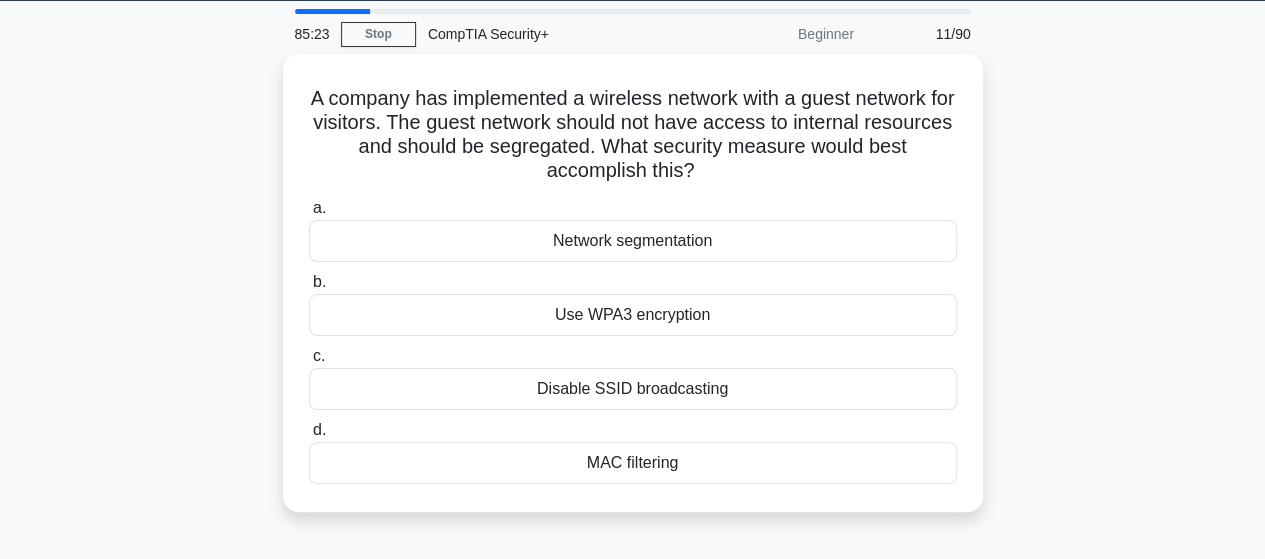 scroll, scrollTop: 64, scrollLeft: 0, axis: vertical 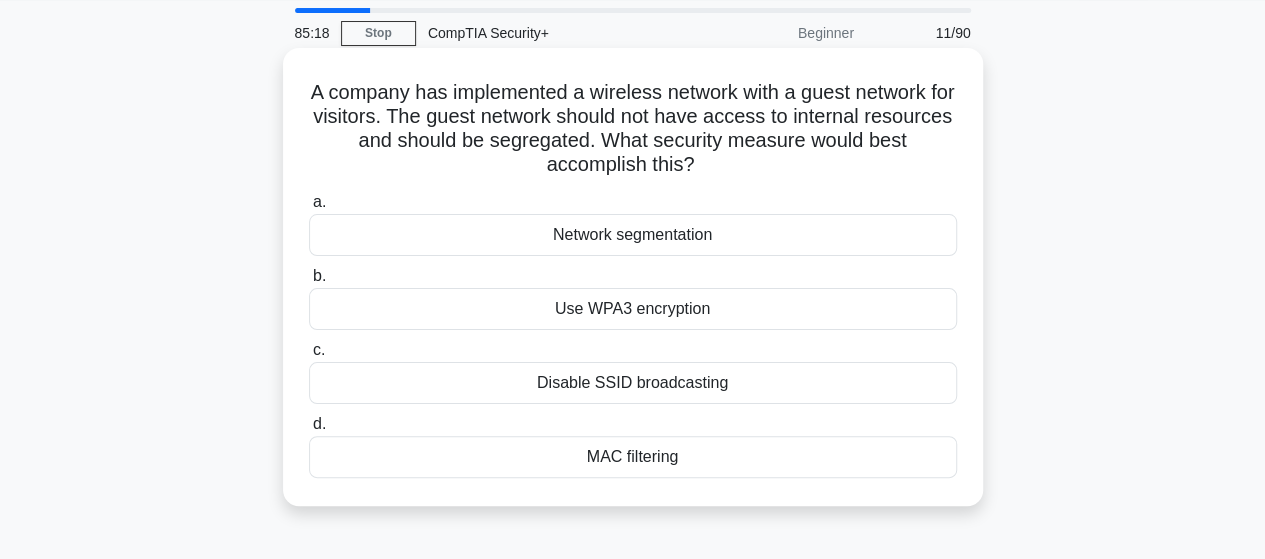 click on "Network segmentation" at bounding box center (633, 235) 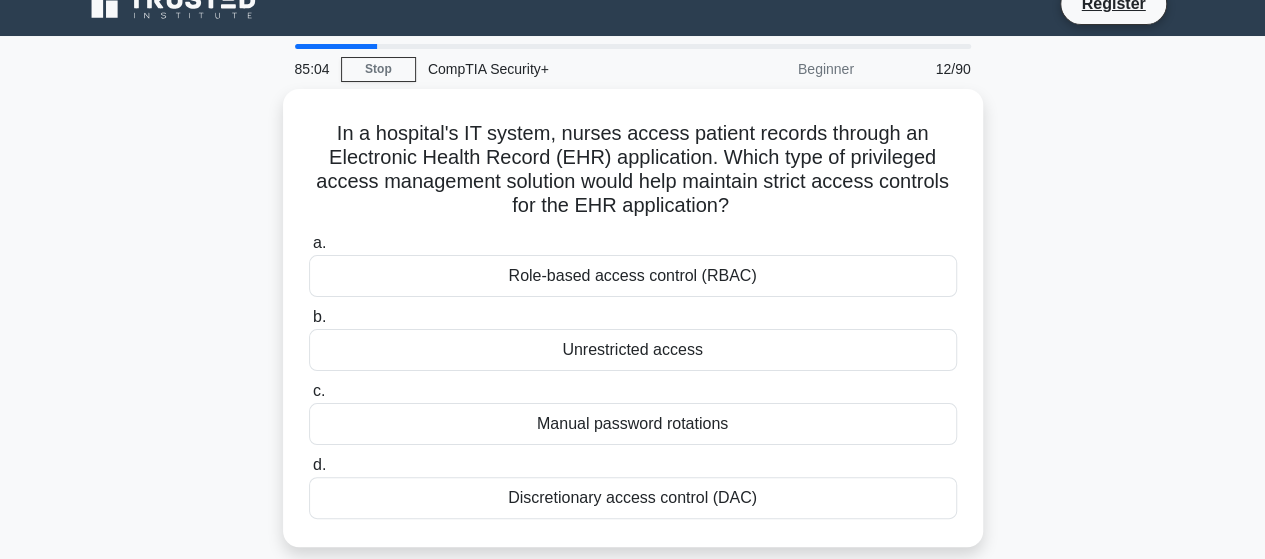 scroll, scrollTop: 29, scrollLeft: 0, axis: vertical 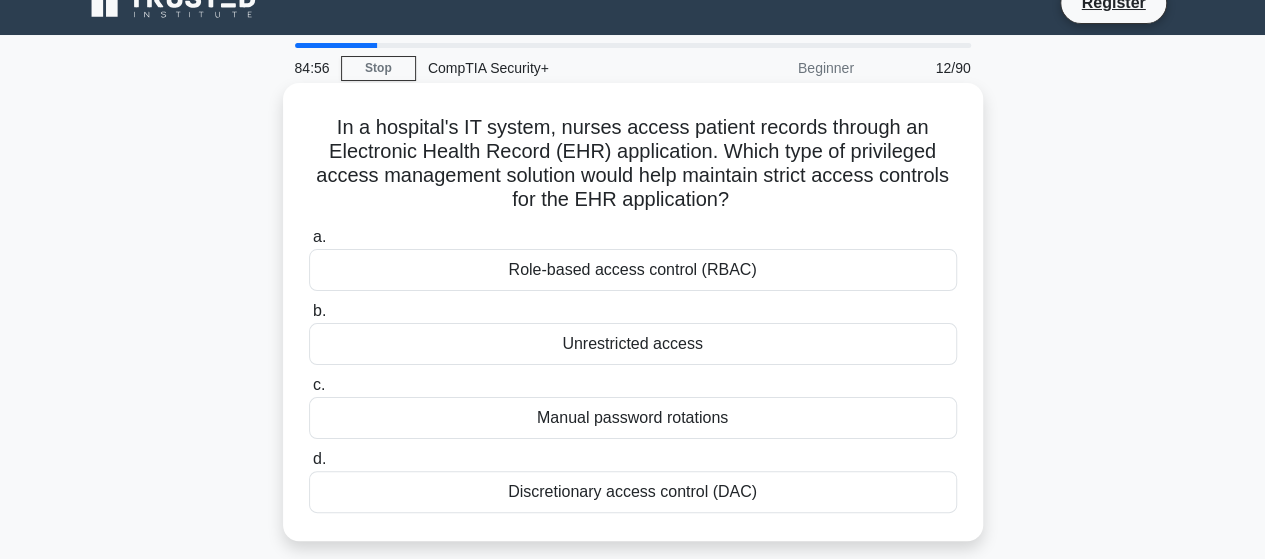 click on "Role-based access control (RBAC)" at bounding box center (633, 270) 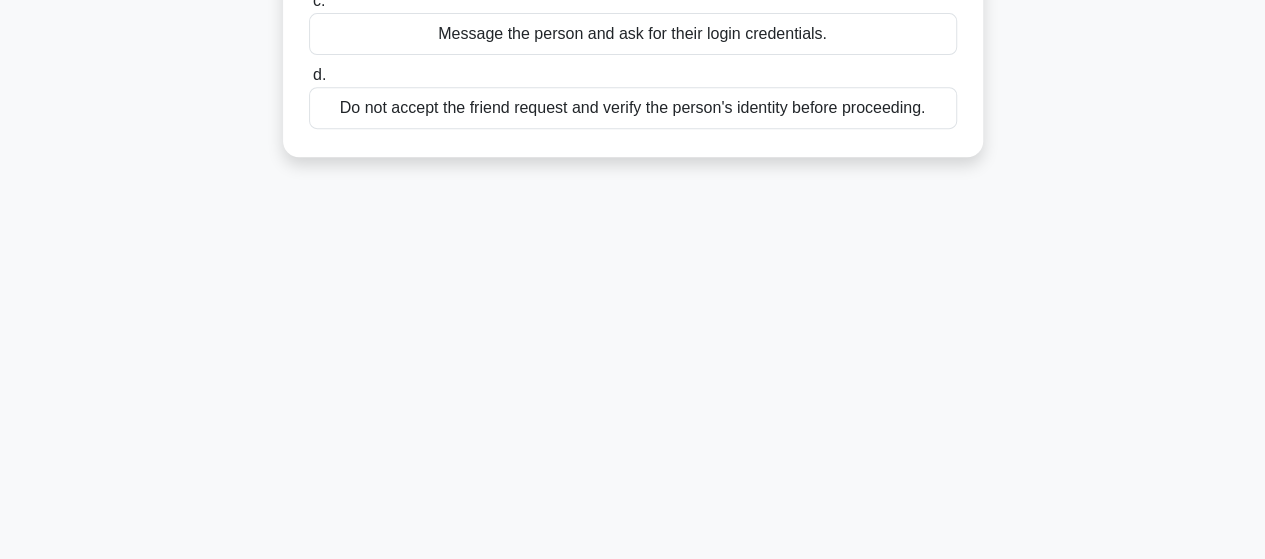 scroll, scrollTop: 0, scrollLeft: 0, axis: both 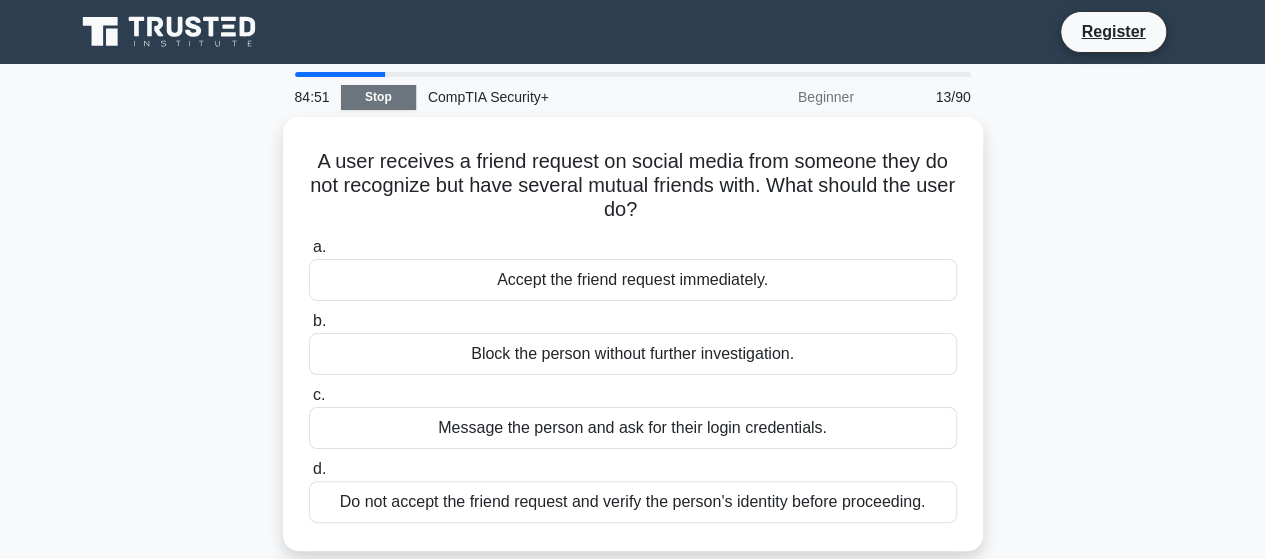 click on "Stop" at bounding box center (378, 97) 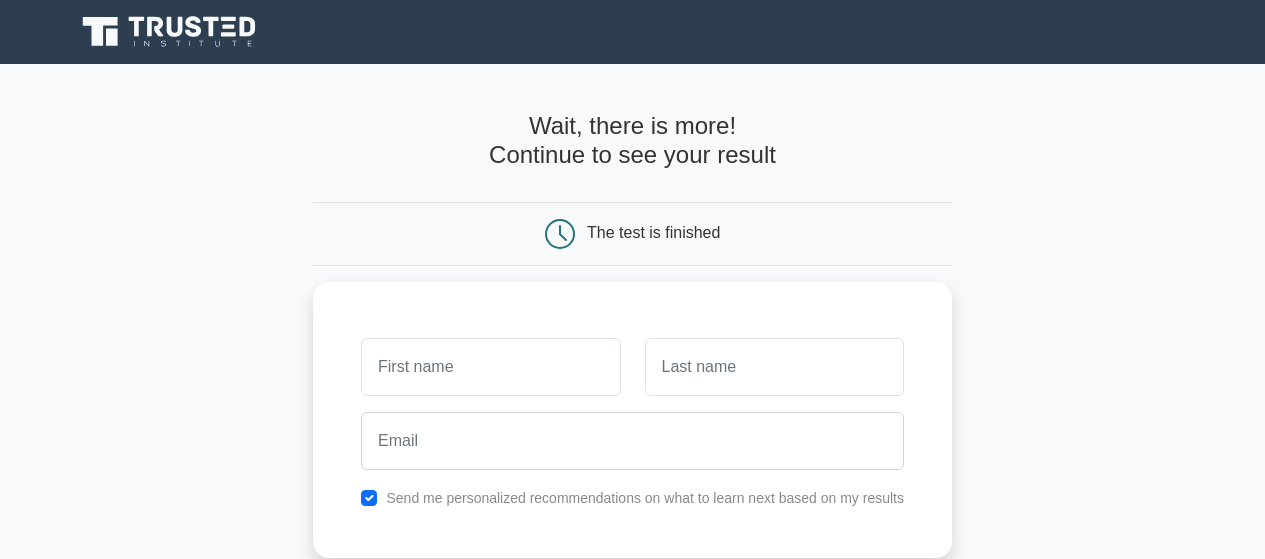 scroll, scrollTop: 0, scrollLeft: 0, axis: both 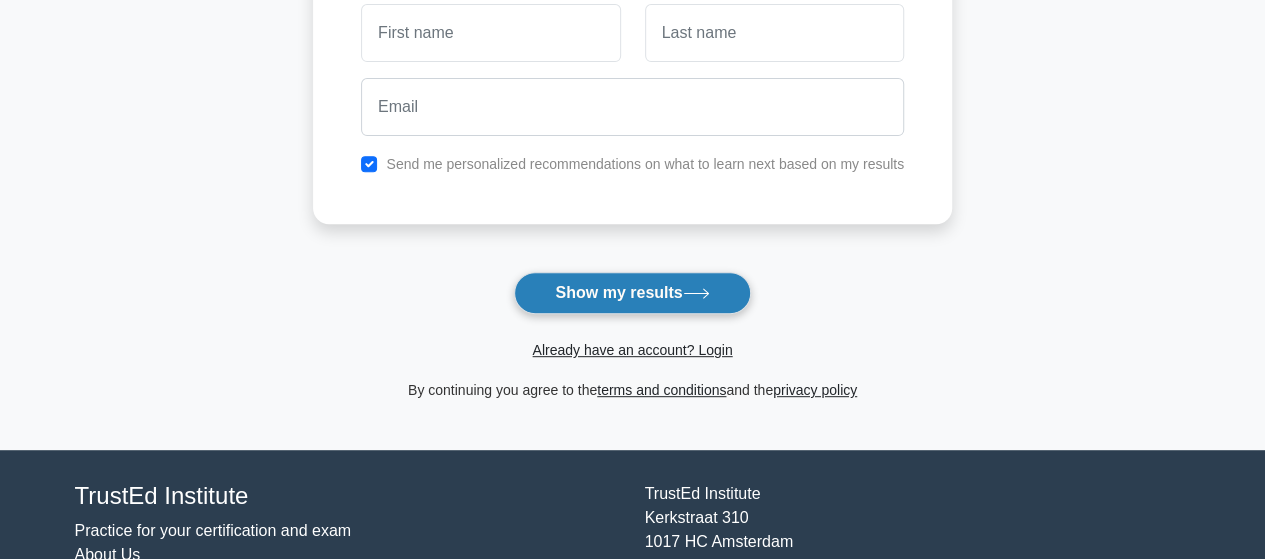 click on "Show my results" at bounding box center [632, 293] 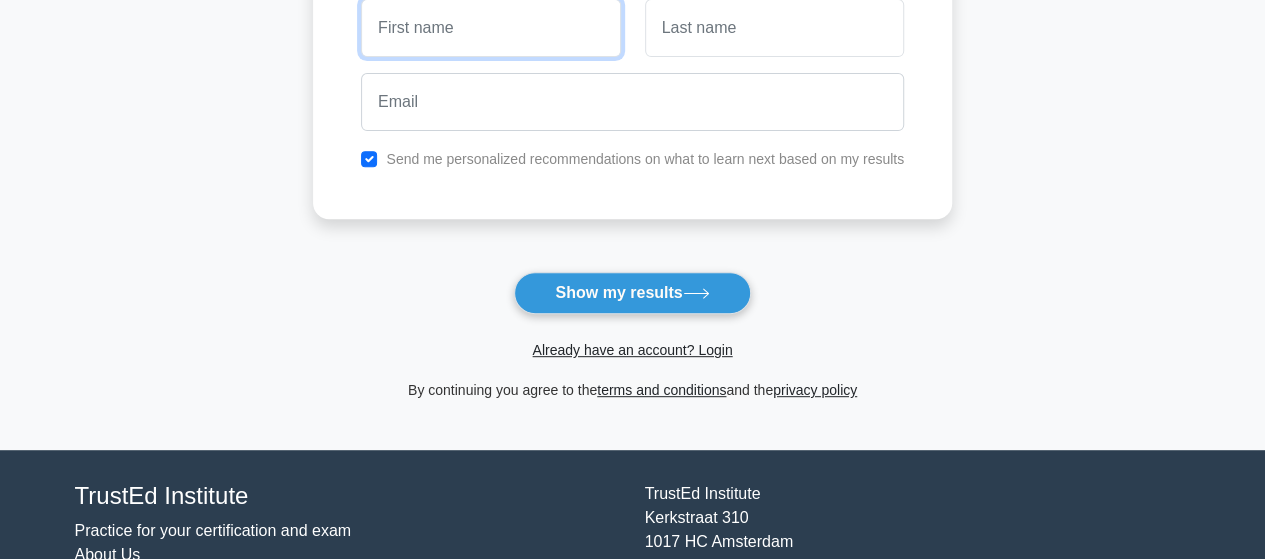 click at bounding box center [490, 28] 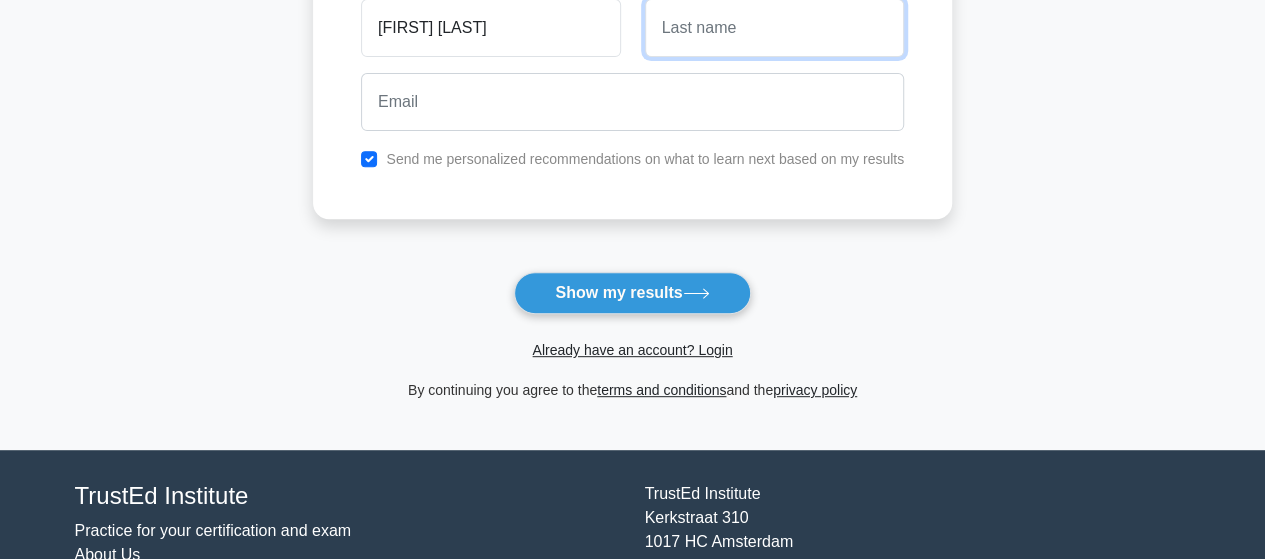 click at bounding box center (774, 28) 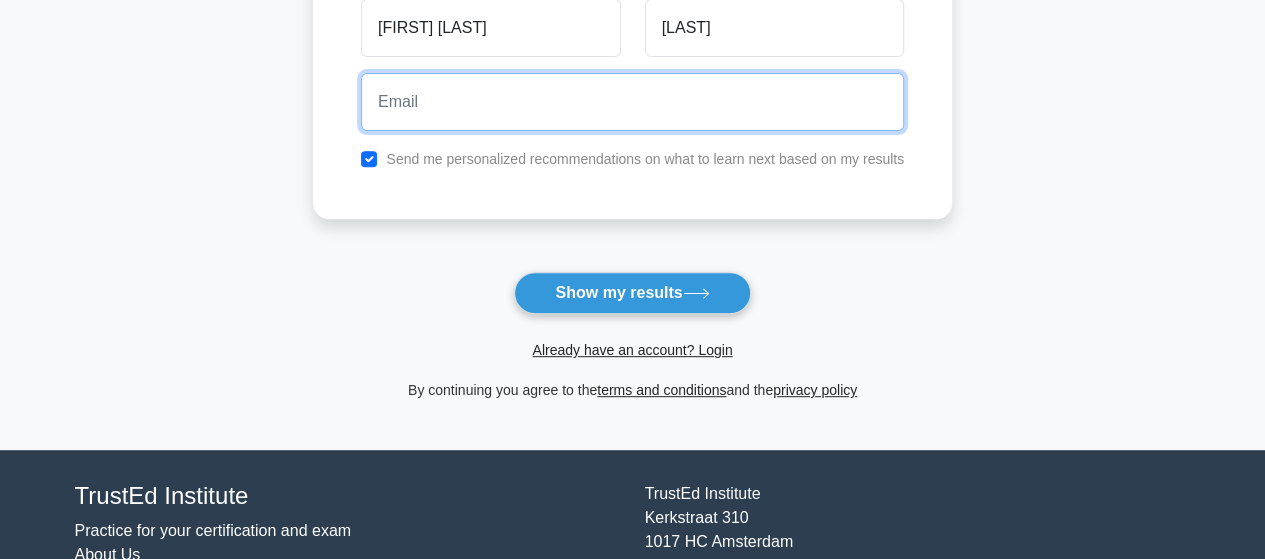 click at bounding box center (632, 102) 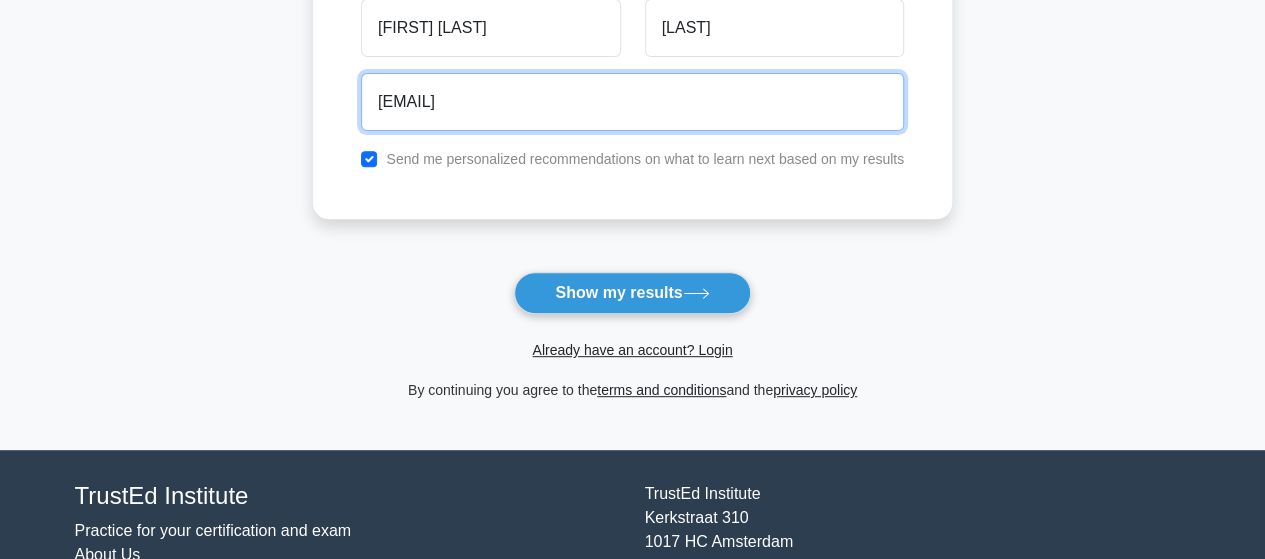 type on "saber.ah@tuhh.com" 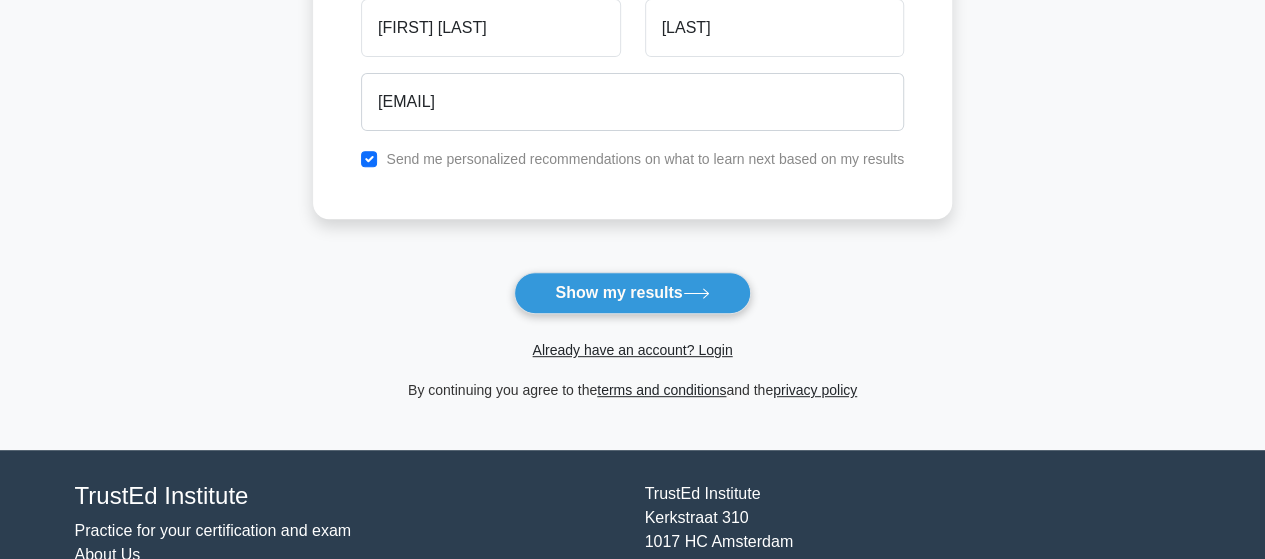 click on "Send me personalized recommendations on what to learn next based on my results" at bounding box center (645, 159) 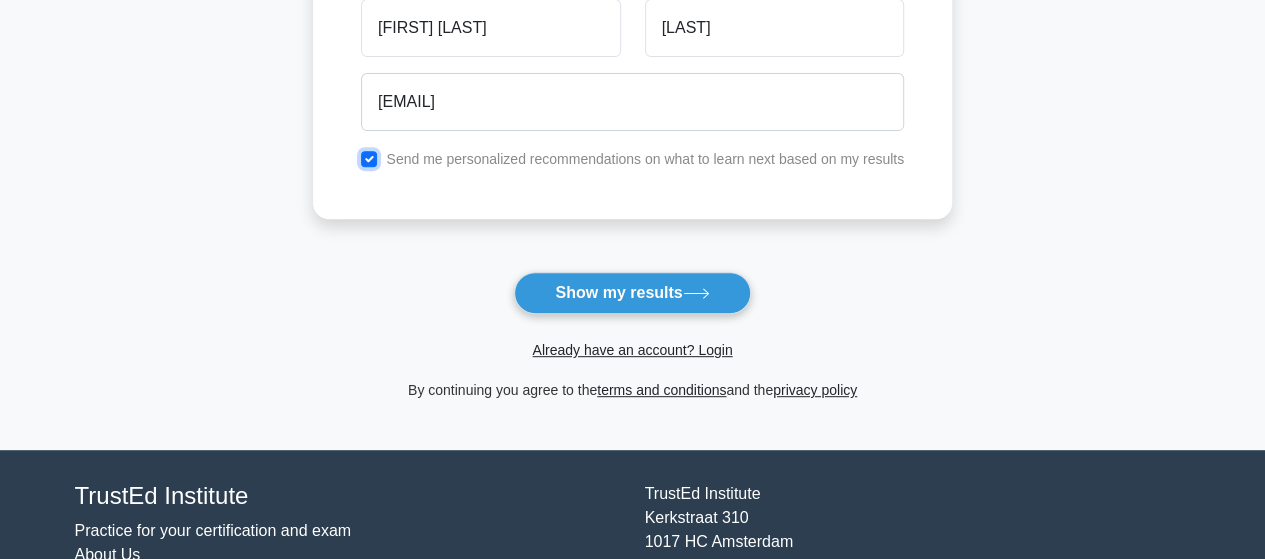 click at bounding box center (369, 159) 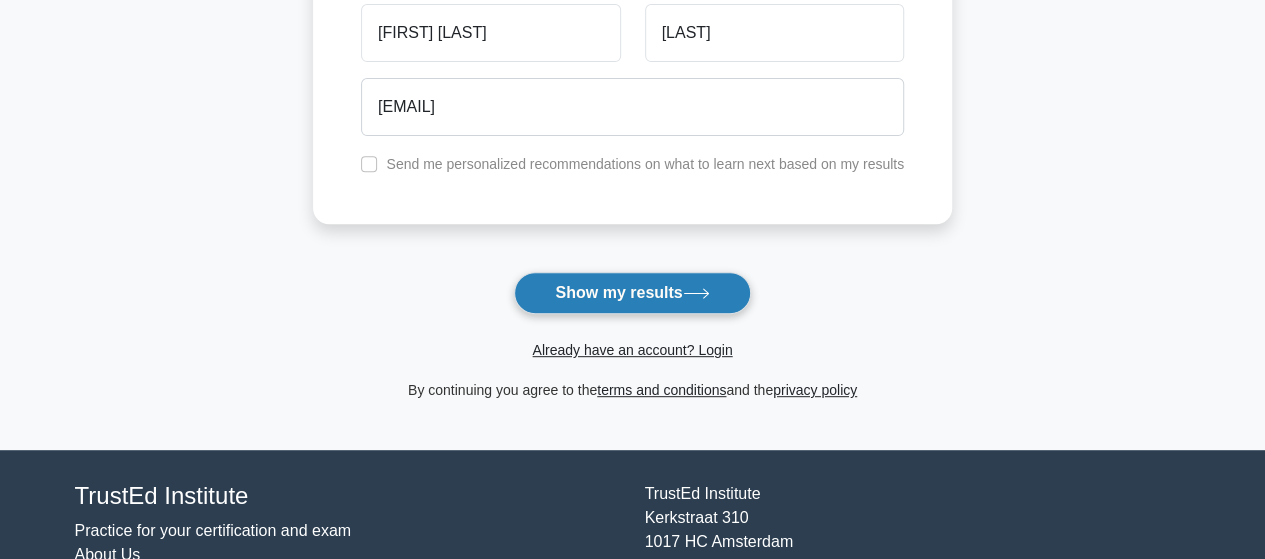 click on "Show my results" at bounding box center [632, 293] 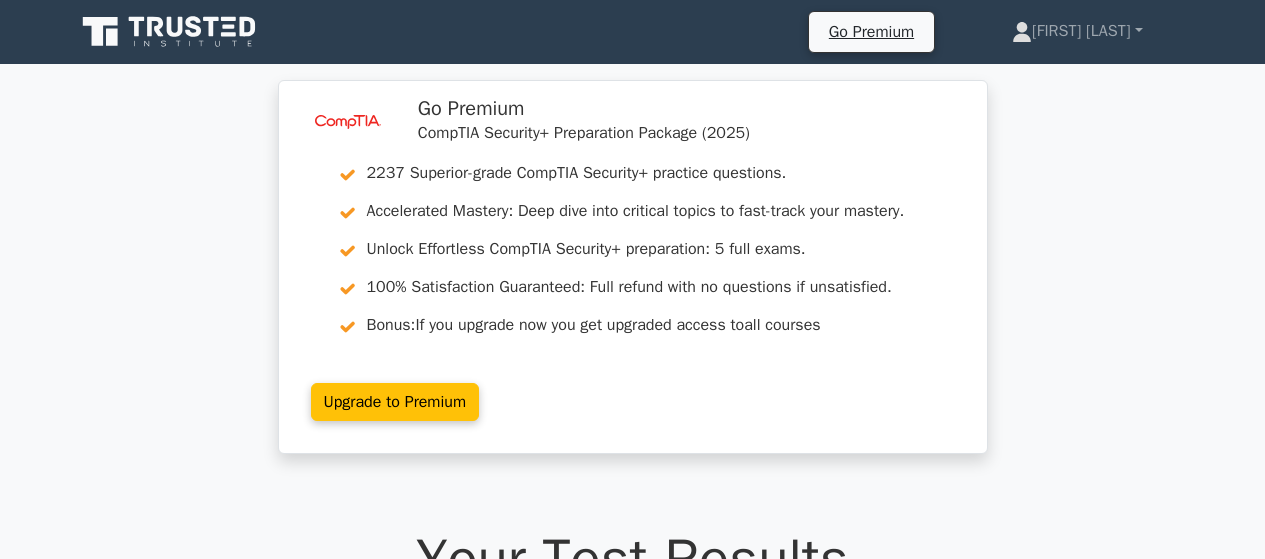 scroll, scrollTop: 0, scrollLeft: 0, axis: both 